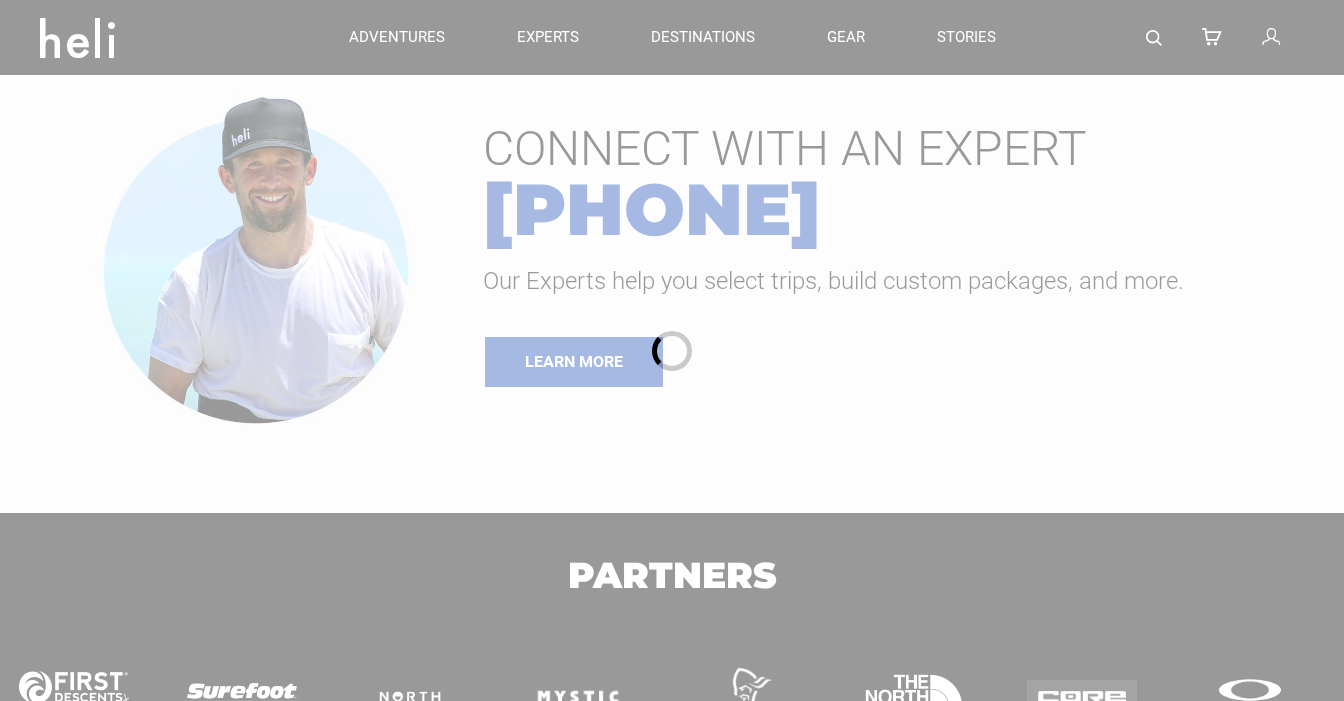 scroll, scrollTop: 0, scrollLeft: 0, axis: both 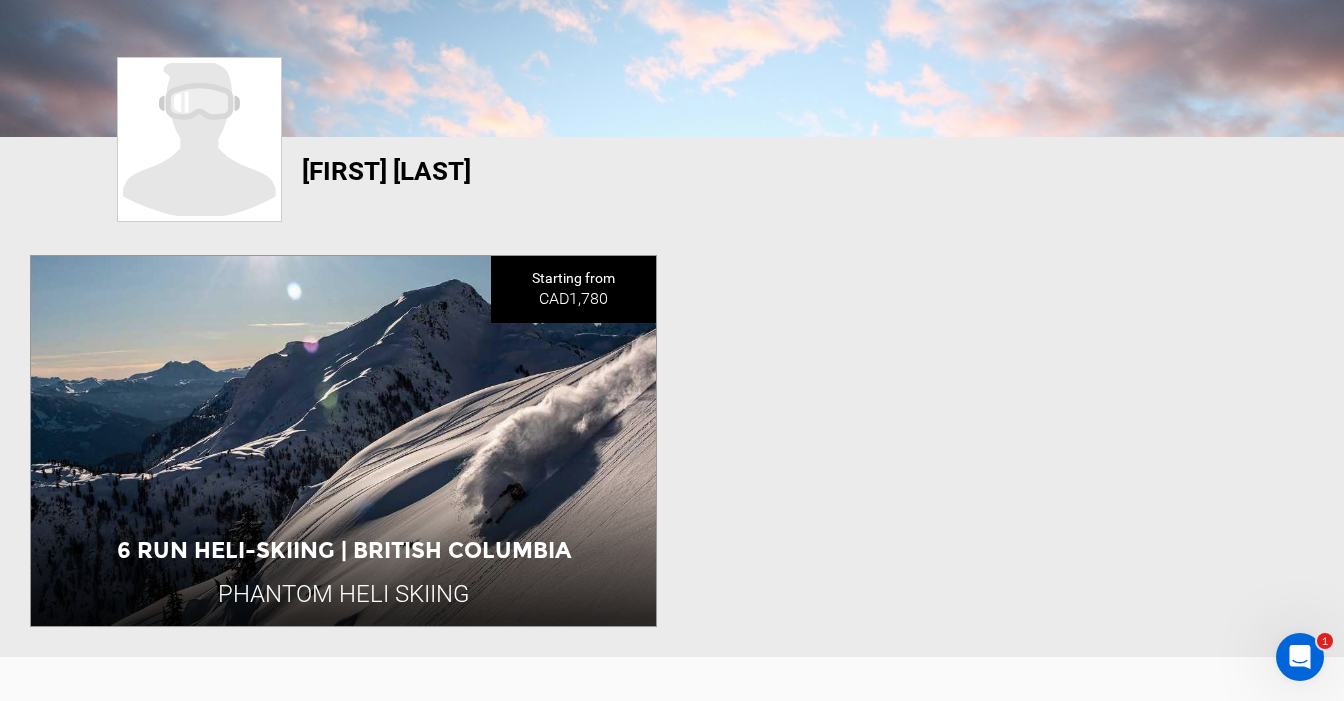 click on "Khairi Bibbins
View Community" at bounding box center [672, 192] 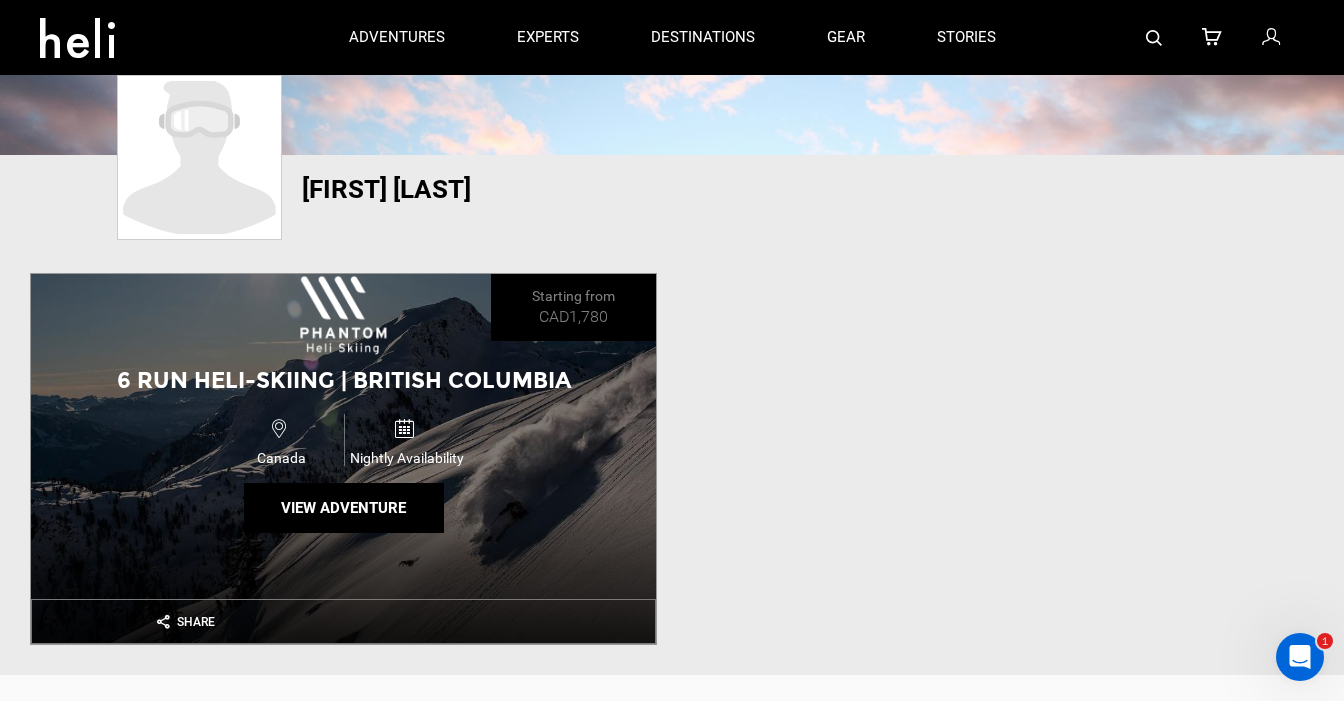 scroll, scrollTop: 210, scrollLeft: 0, axis: vertical 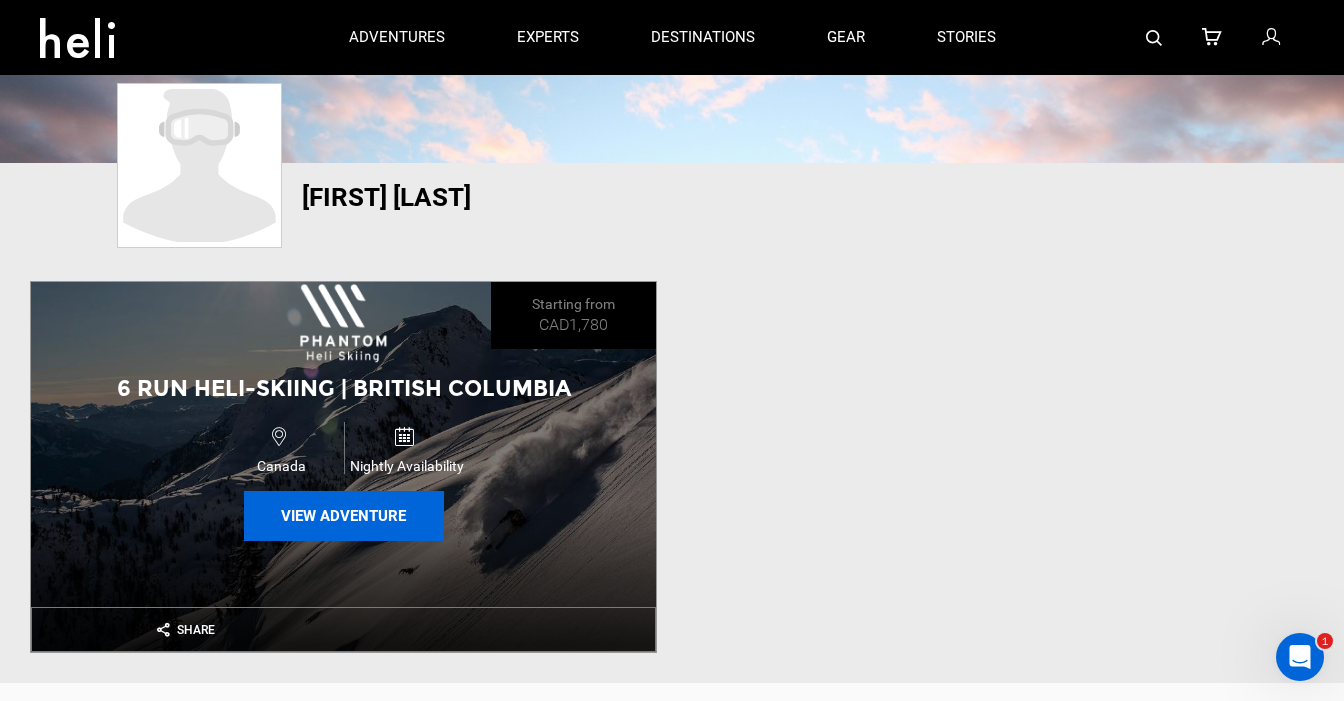 click on "View Adventure" at bounding box center [344, 516] 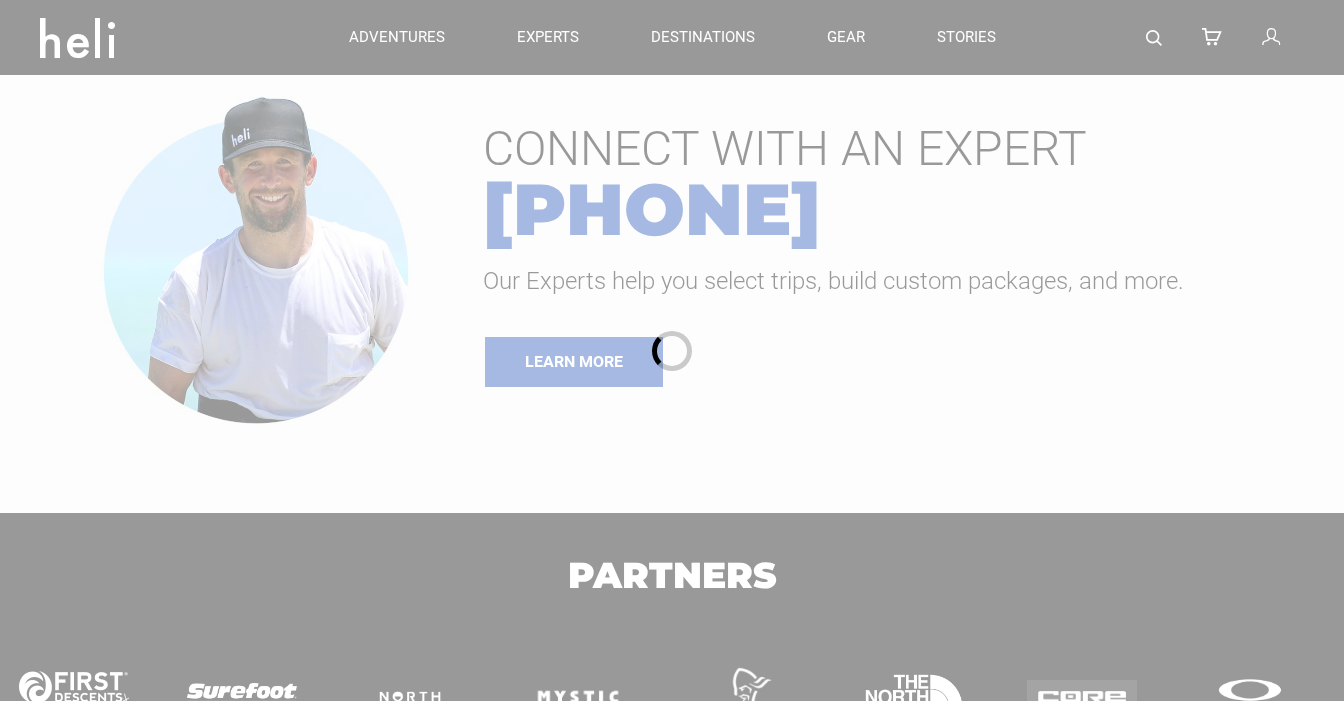 scroll, scrollTop: 0, scrollLeft: 0, axis: both 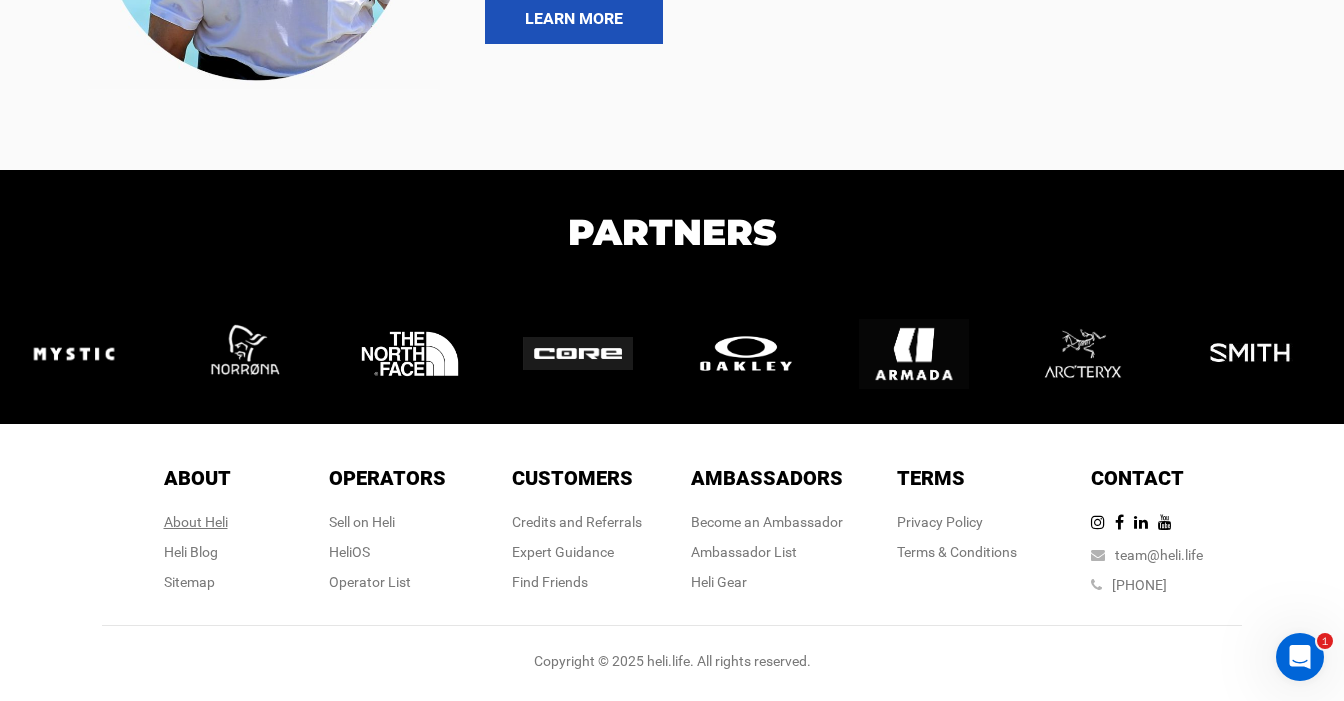 click on "About Heli" at bounding box center [197, 522] 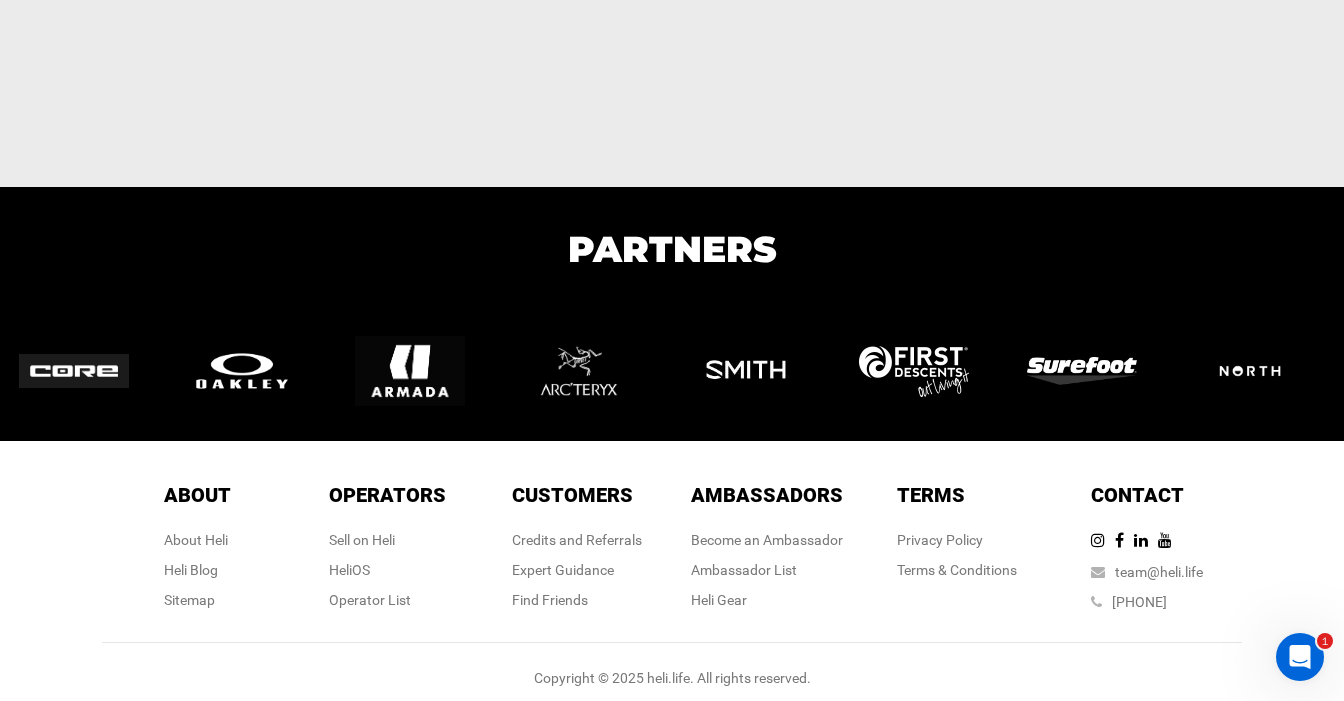 scroll, scrollTop: 3422, scrollLeft: 0, axis: vertical 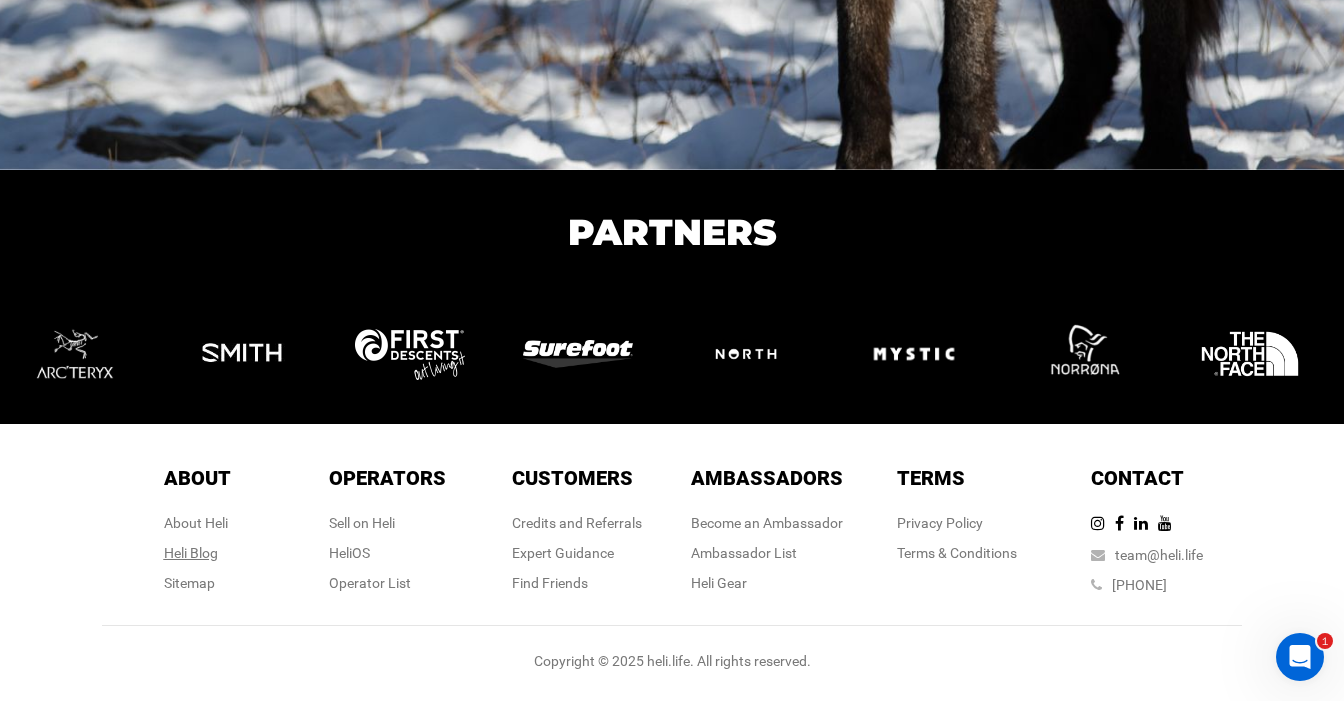 click on "Heli Blog" at bounding box center (191, 553) 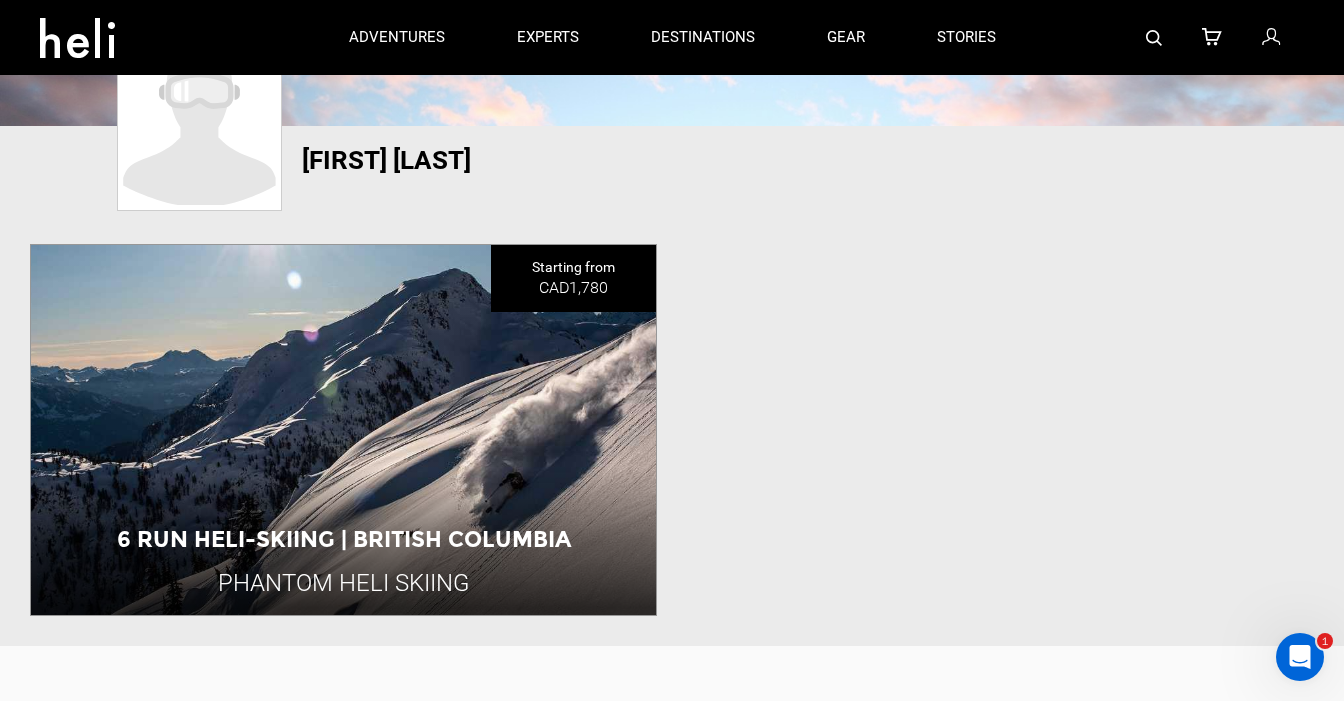scroll, scrollTop: 242, scrollLeft: 0, axis: vertical 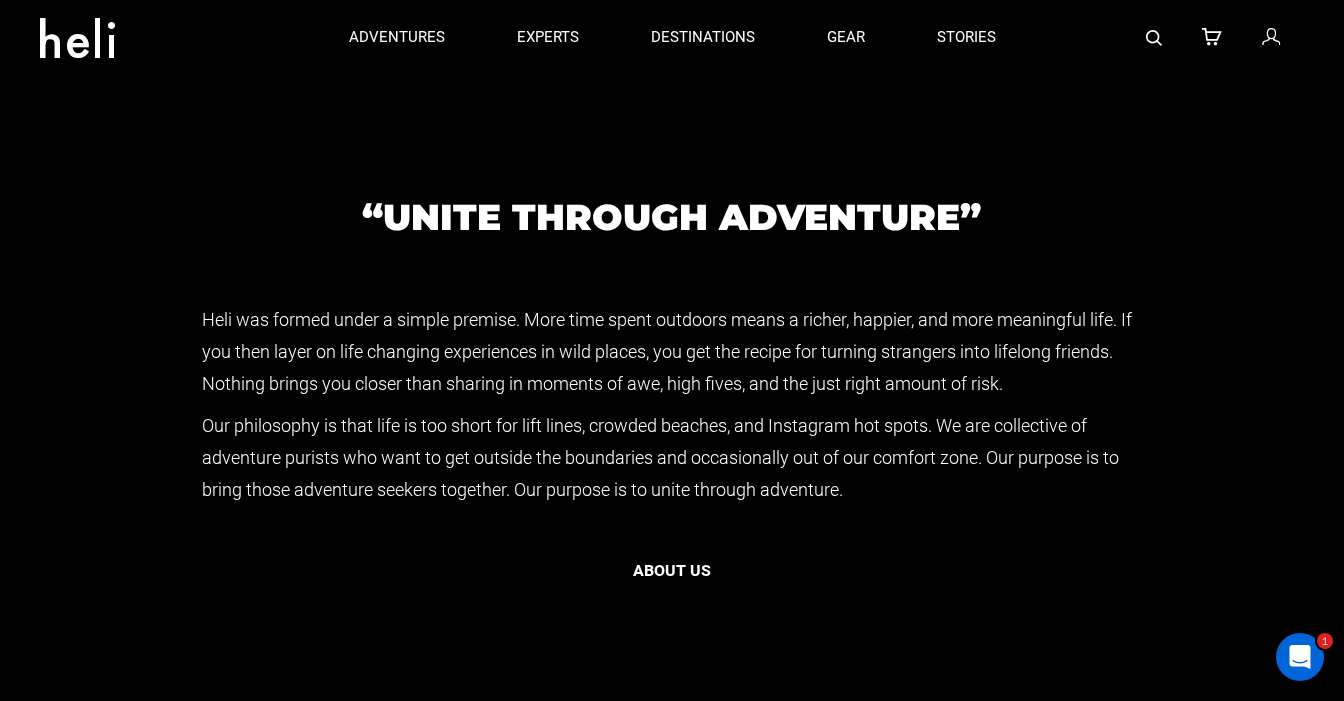 click on "About us" at bounding box center (672, 571) 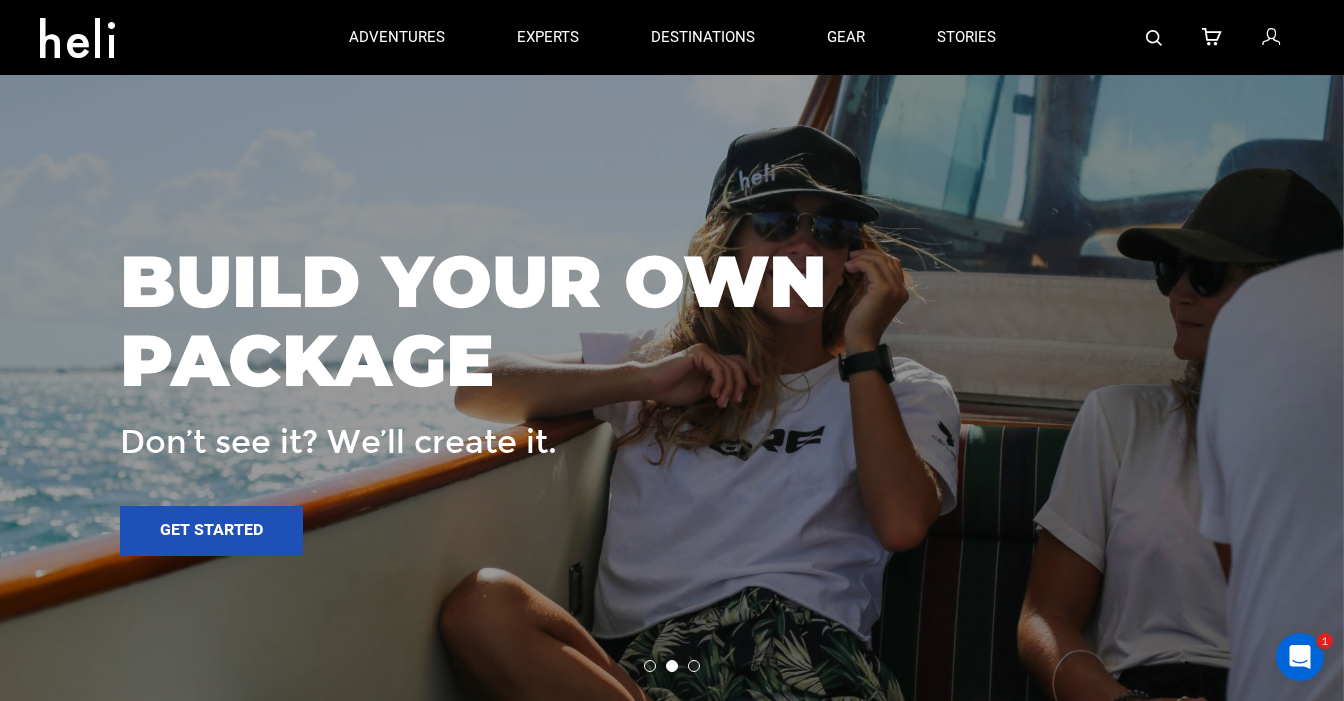 scroll, scrollTop: 2613, scrollLeft: 0, axis: vertical 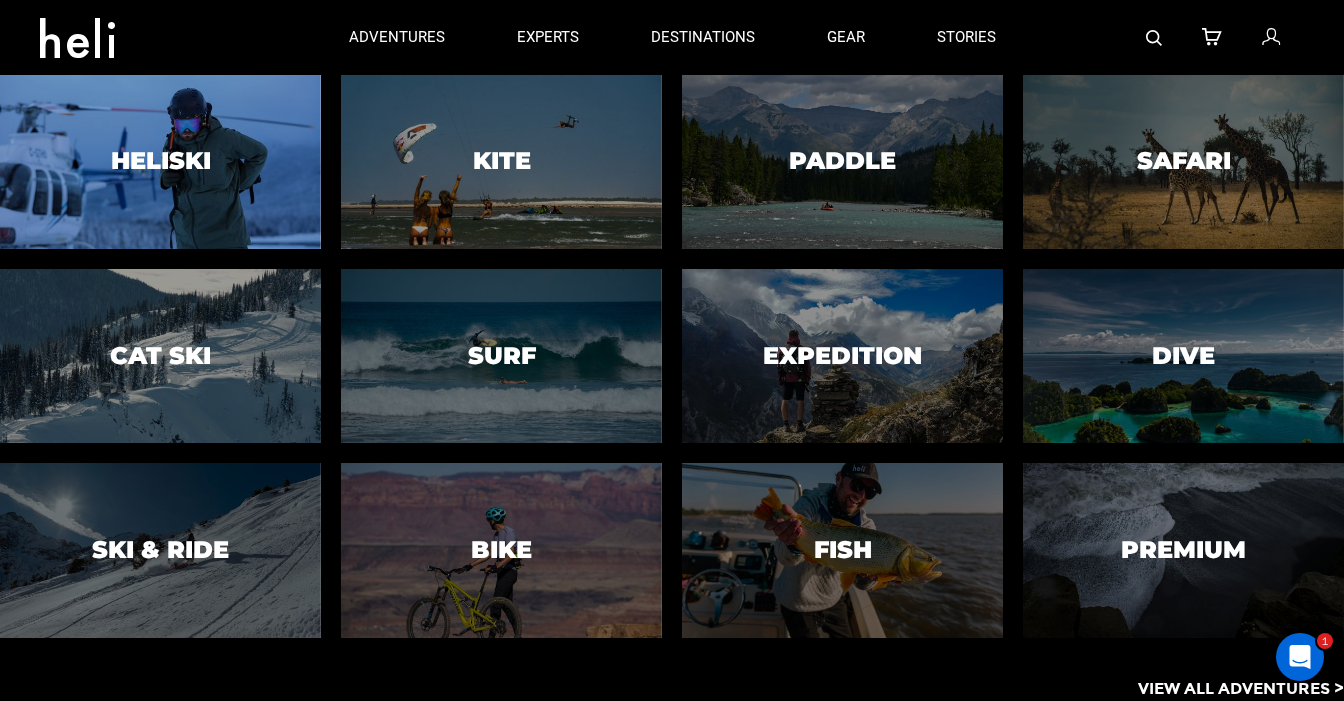 click at bounding box center (160, 162) 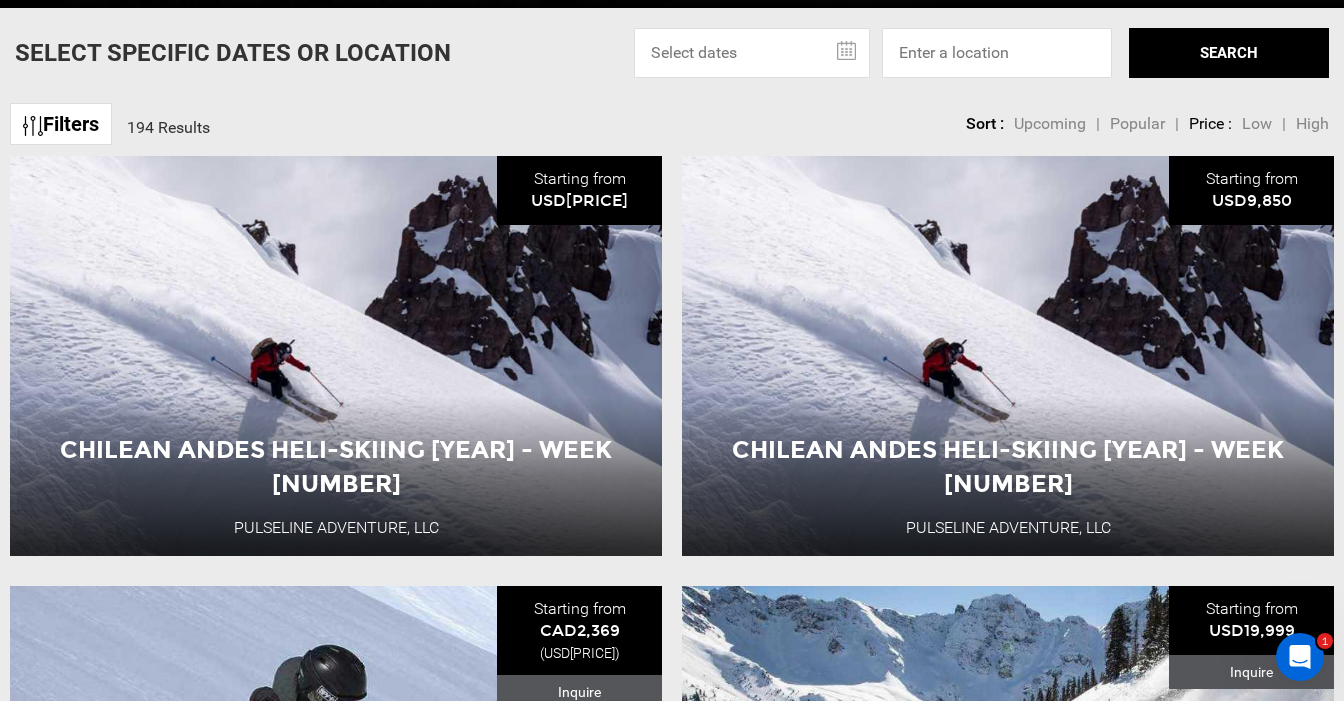 scroll, scrollTop: 632, scrollLeft: 0, axis: vertical 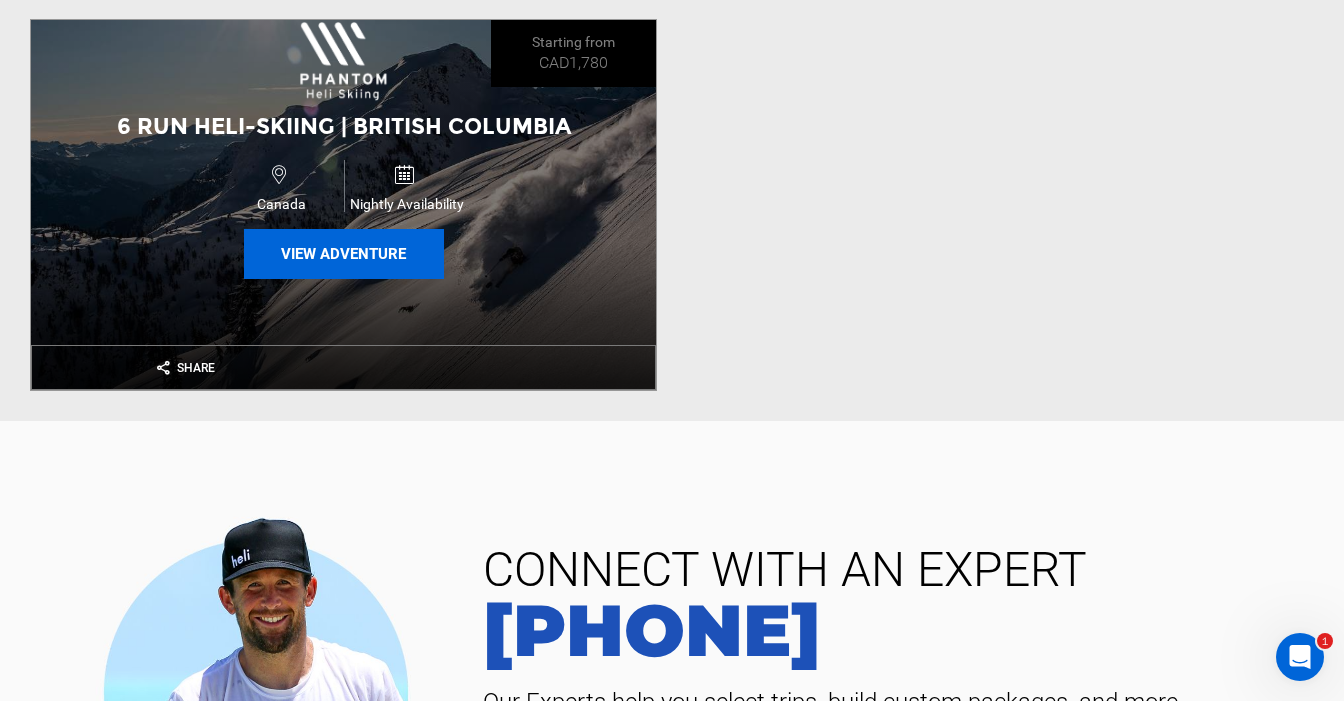 click on "View Adventure" at bounding box center [344, 254] 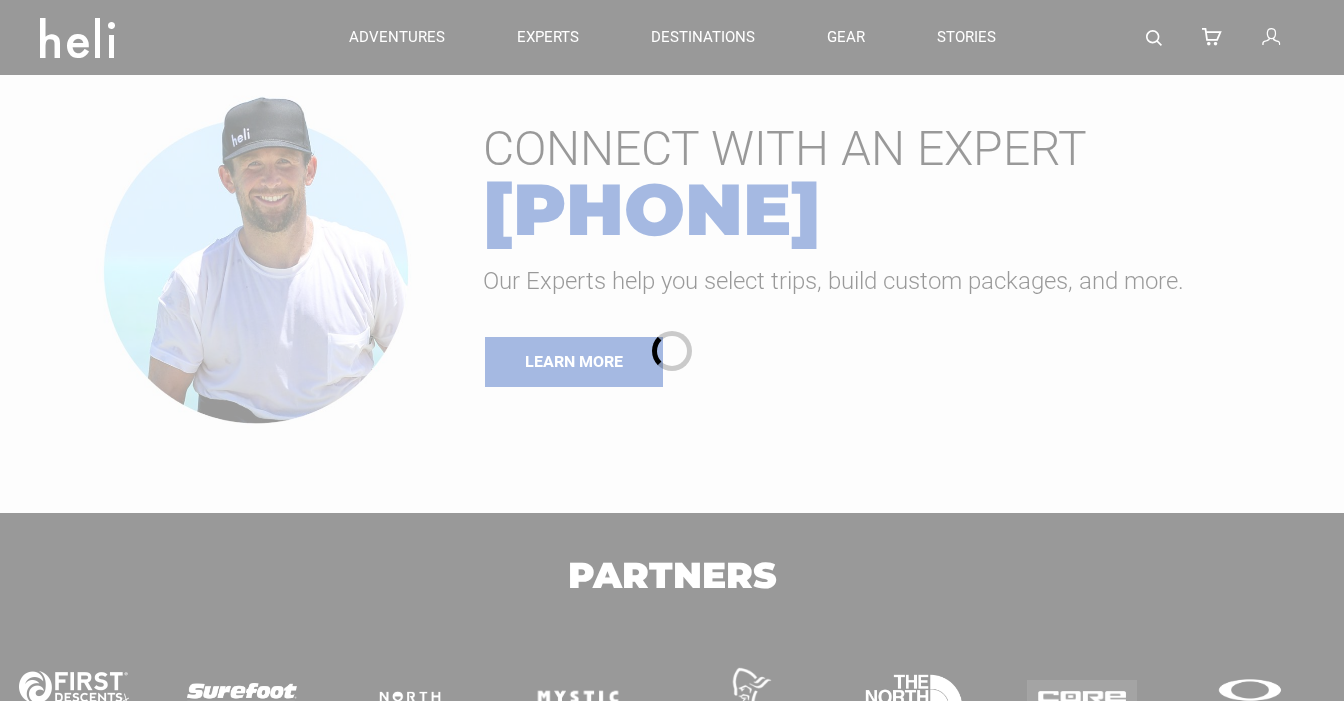 scroll, scrollTop: 0, scrollLeft: 0, axis: both 